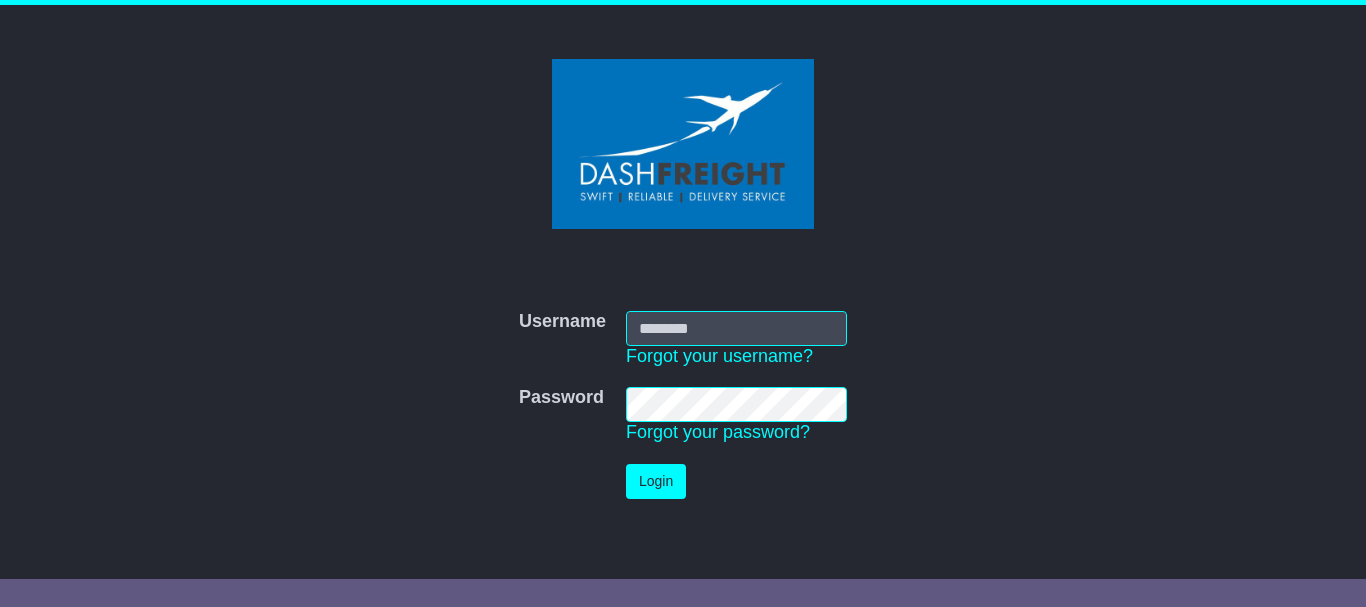 scroll, scrollTop: 0, scrollLeft: 0, axis: both 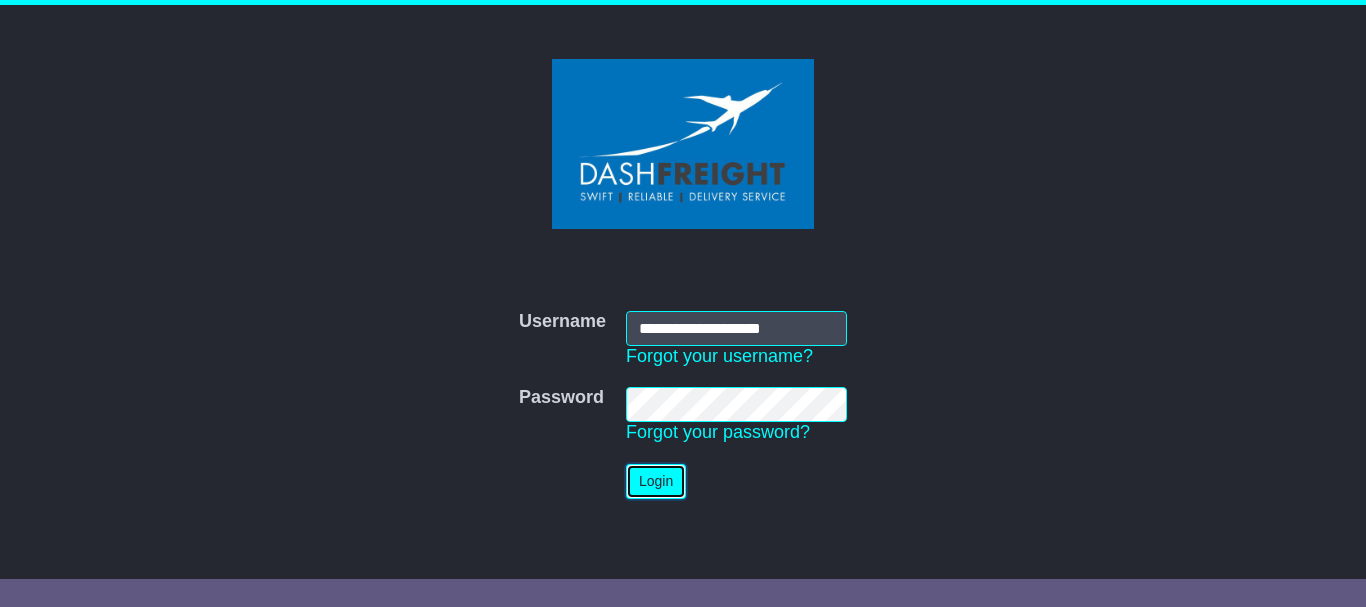 click on "Login" at bounding box center (656, 481) 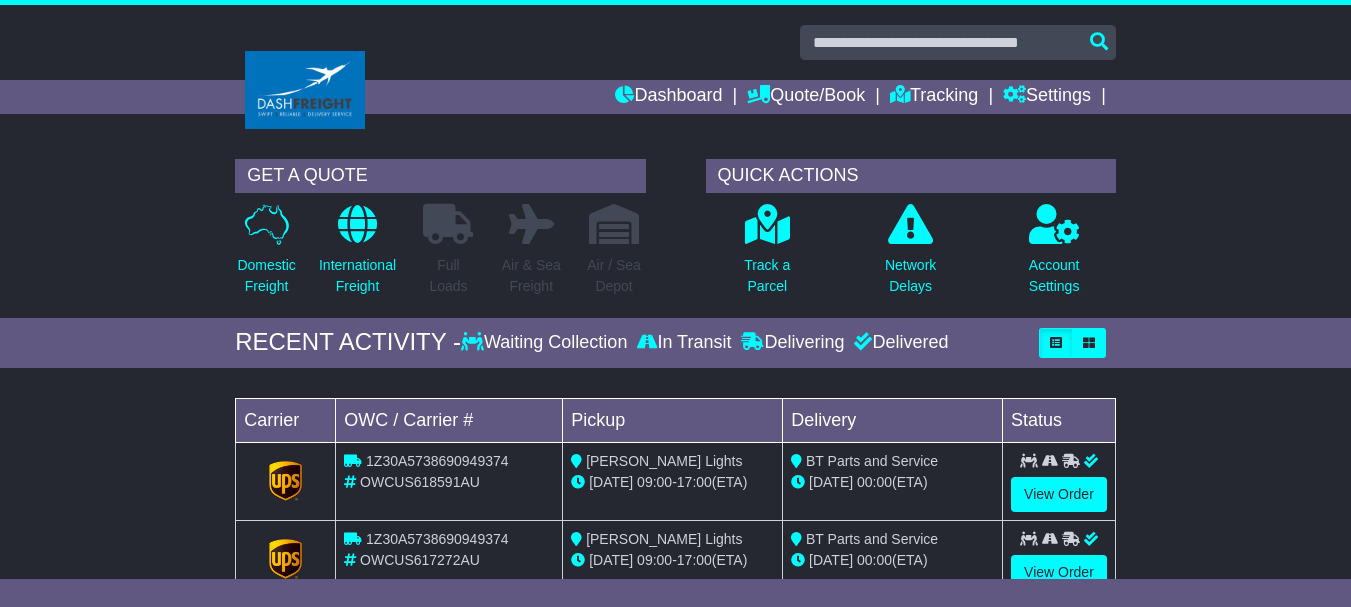 scroll, scrollTop: 0, scrollLeft: 0, axis: both 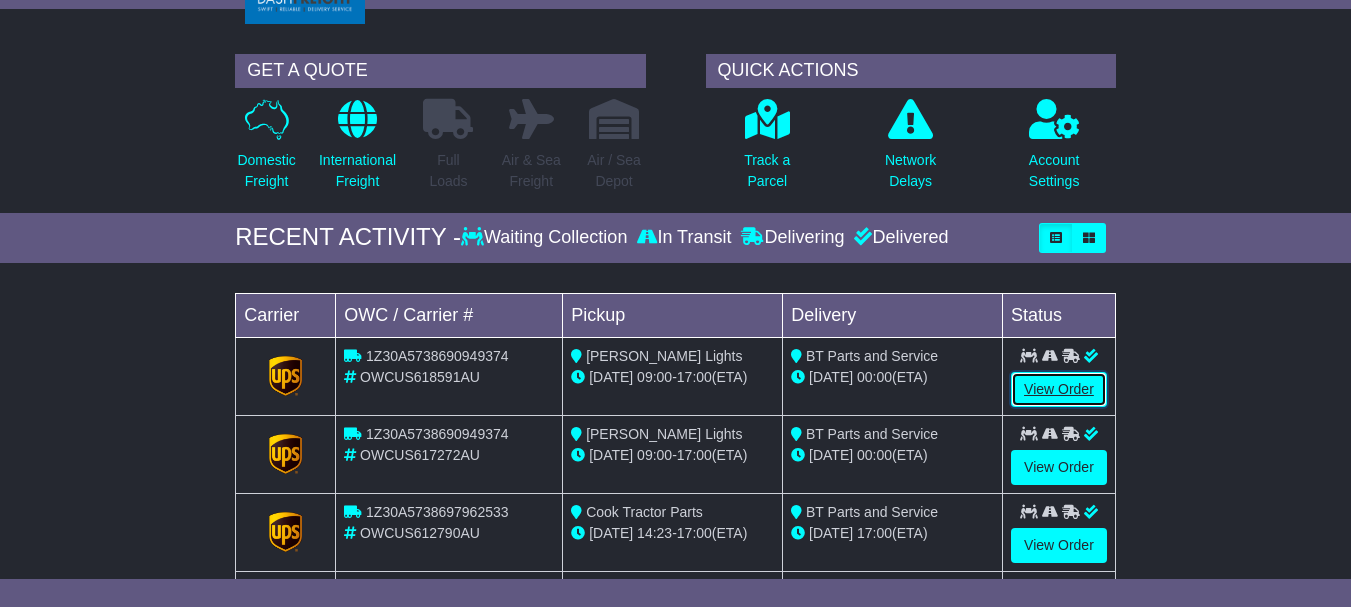 click on "View Order" at bounding box center (1059, 389) 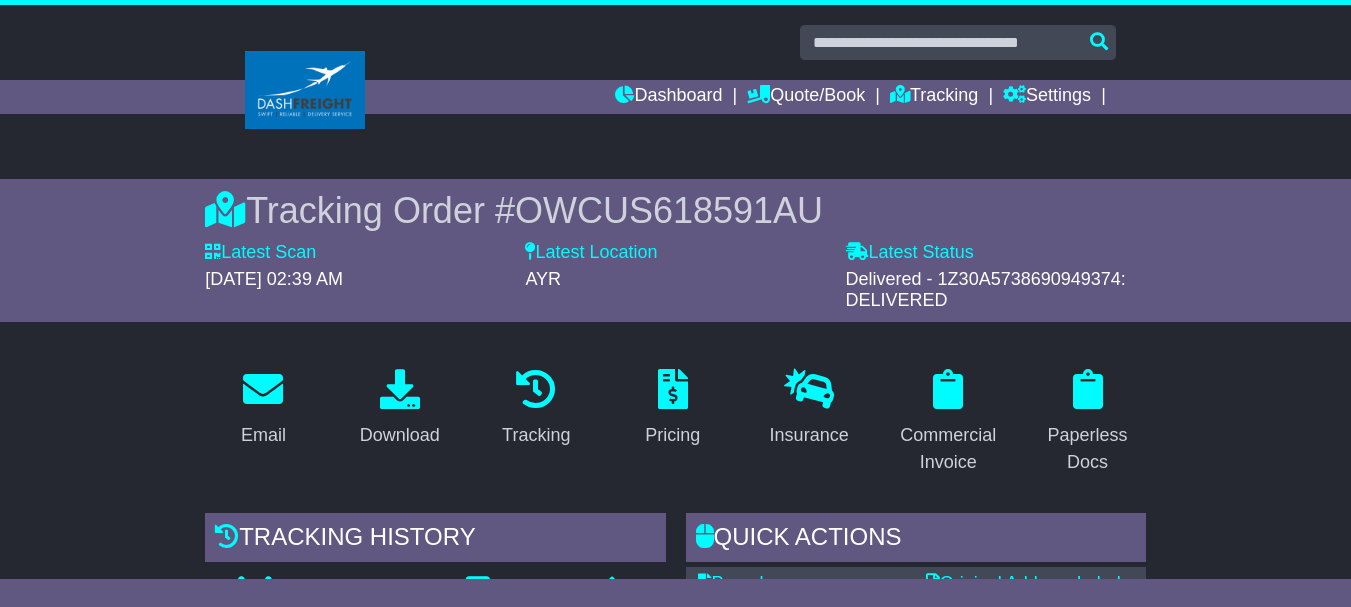 scroll, scrollTop: 0, scrollLeft: 0, axis: both 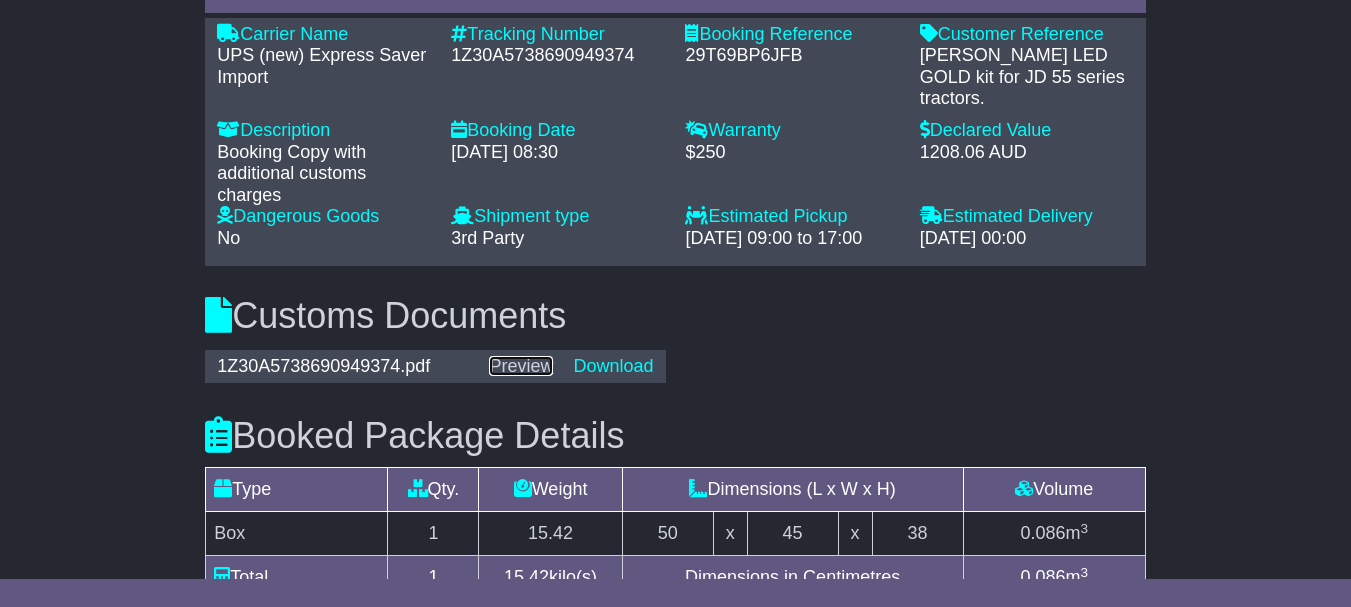 click on "Preview" at bounding box center (521, 366) 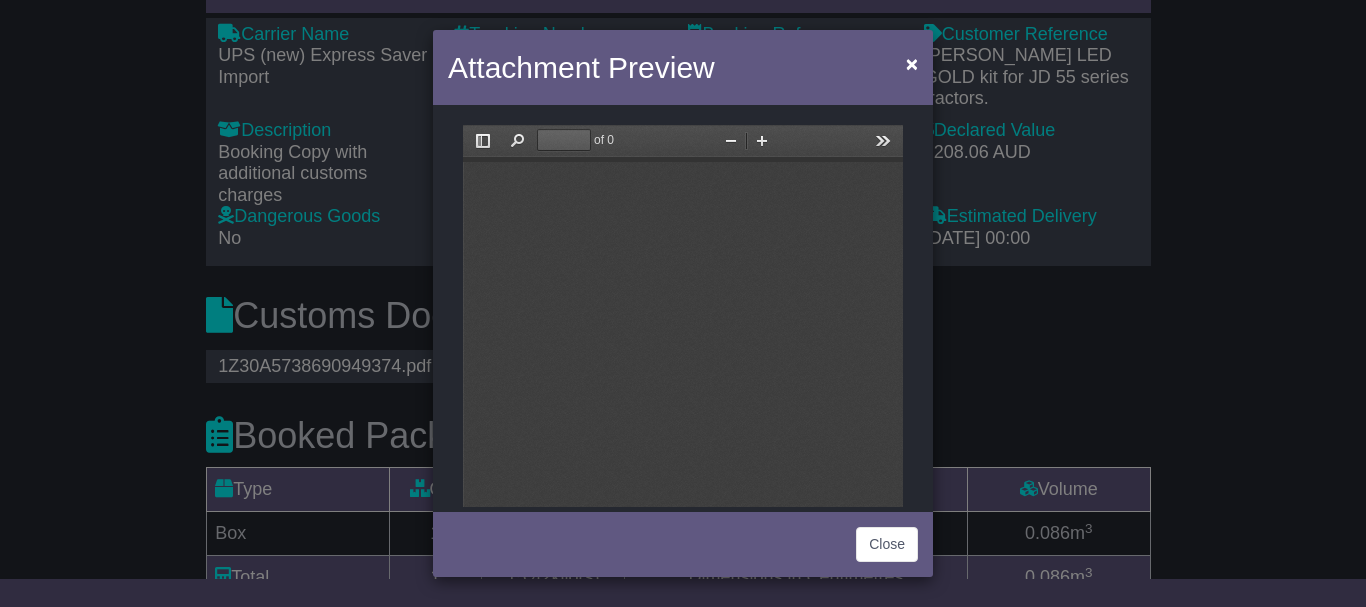 scroll, scrollTop: 0, scrollLeft: 0, axis: both 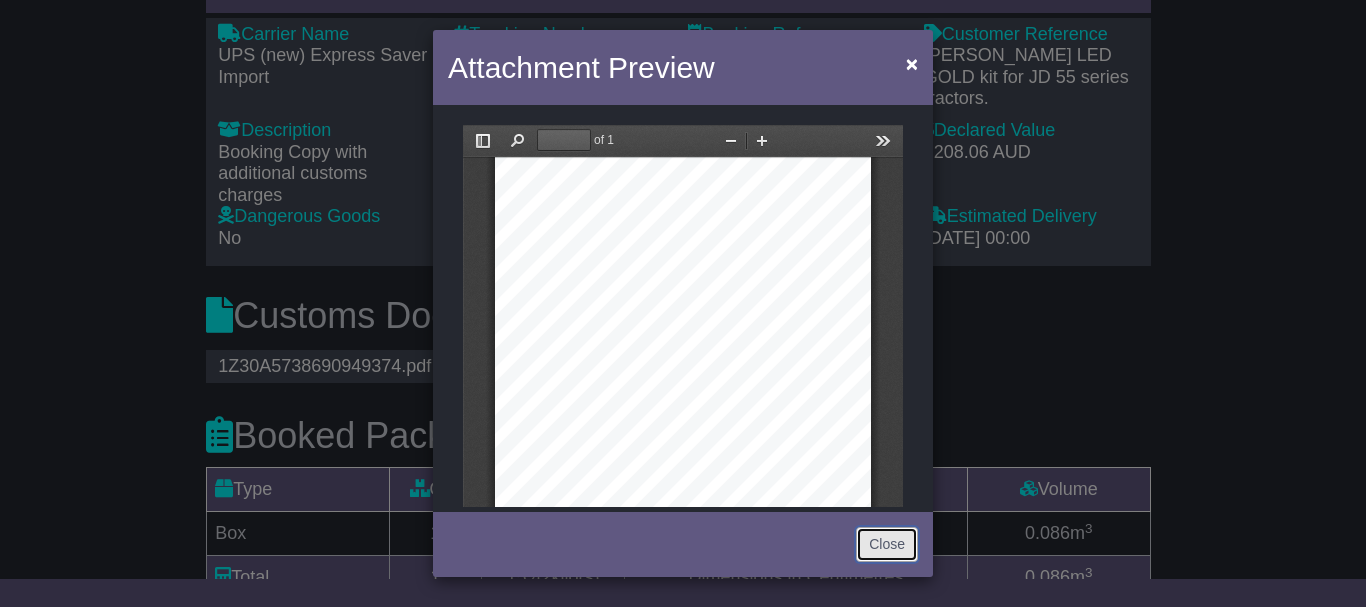 click on "Close" at bounding box center [887, 544] 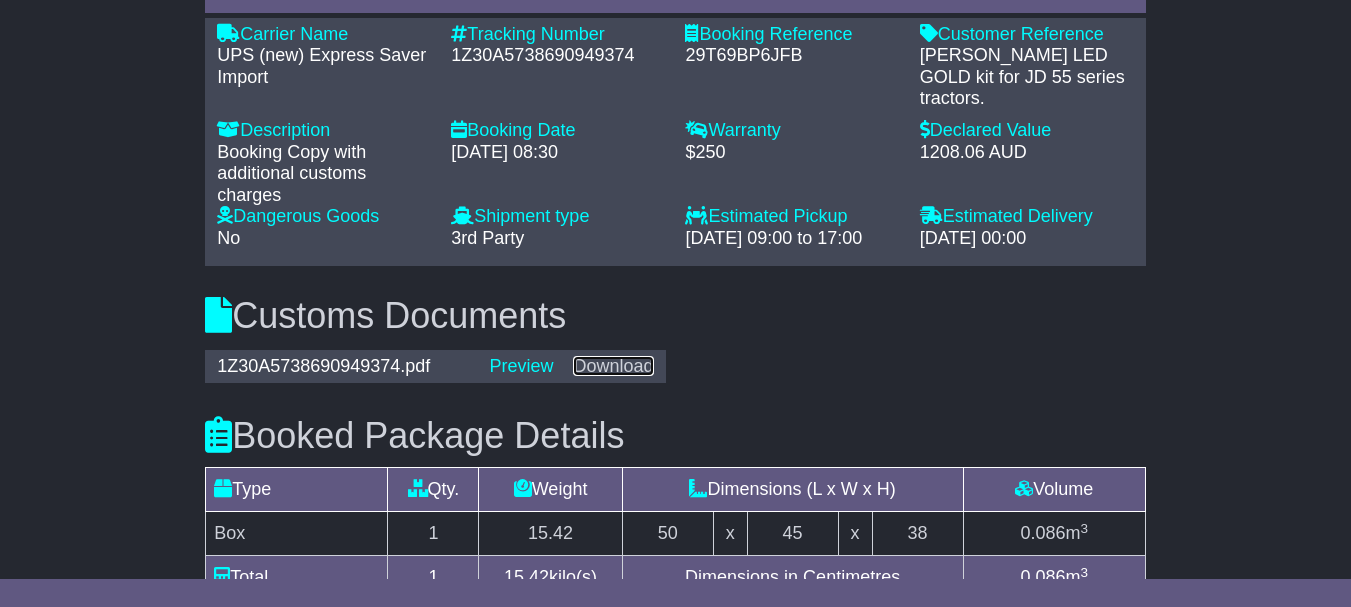 click on "Download" at bounding box center [613, 366] 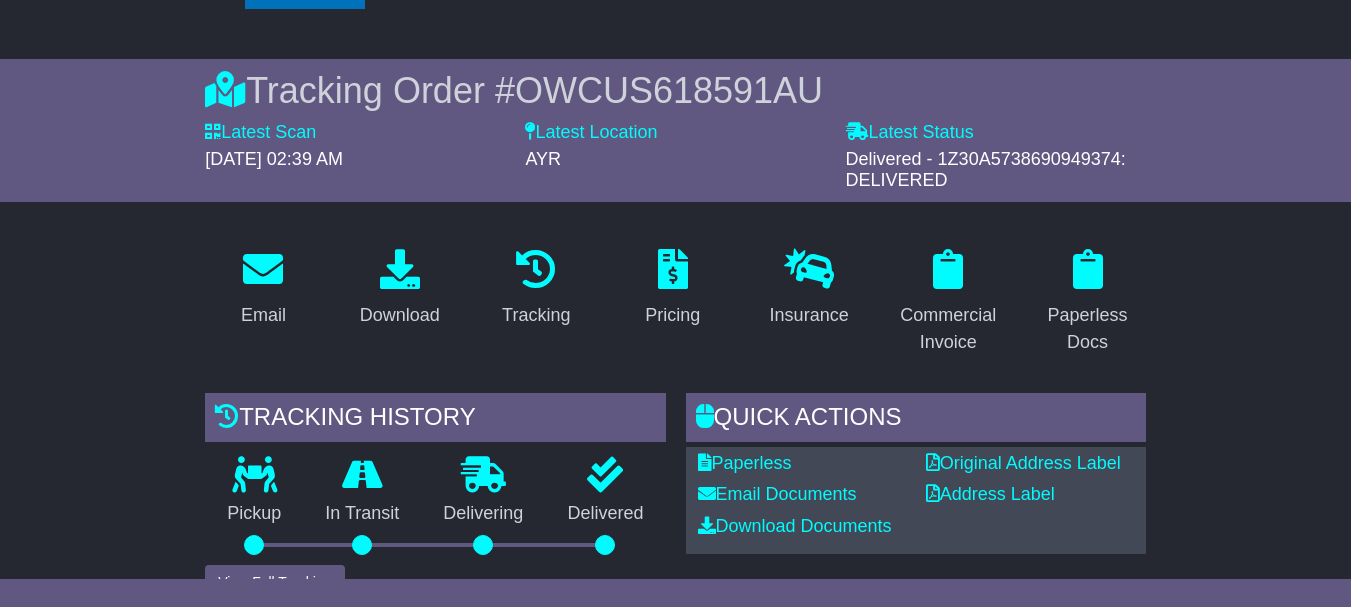 scroll, scrollTop: 0, scrollLeft: 0, axis: both 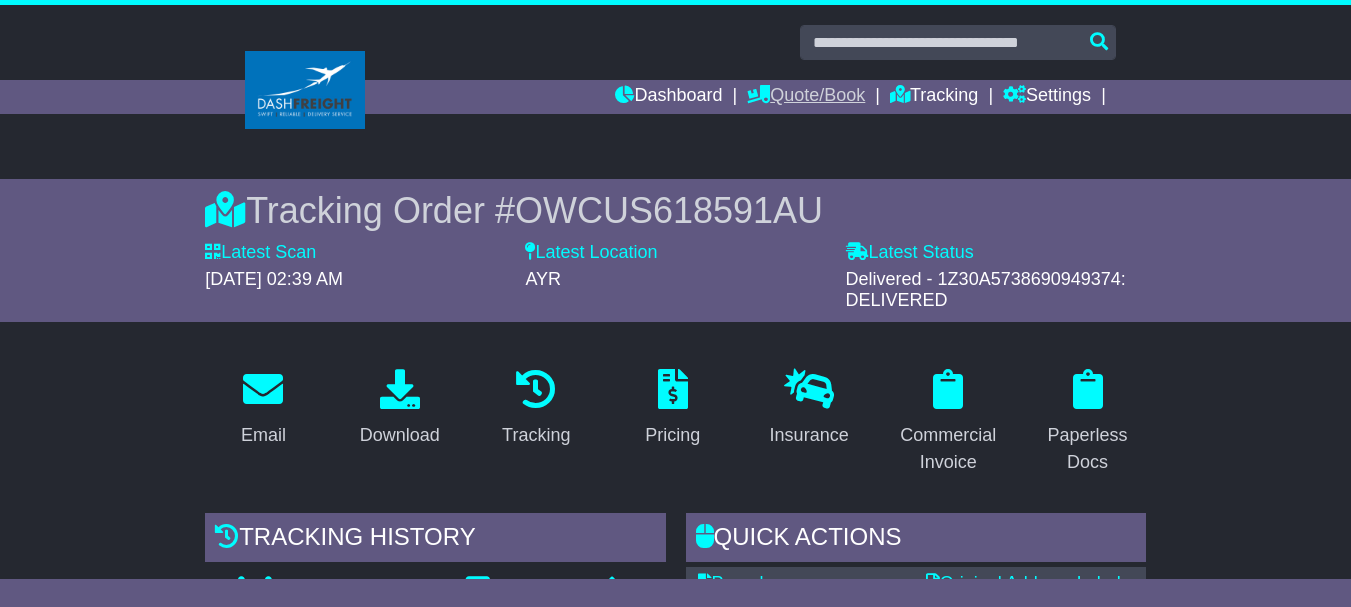 click on "Quote/Book" at bounding box center (806, 97) 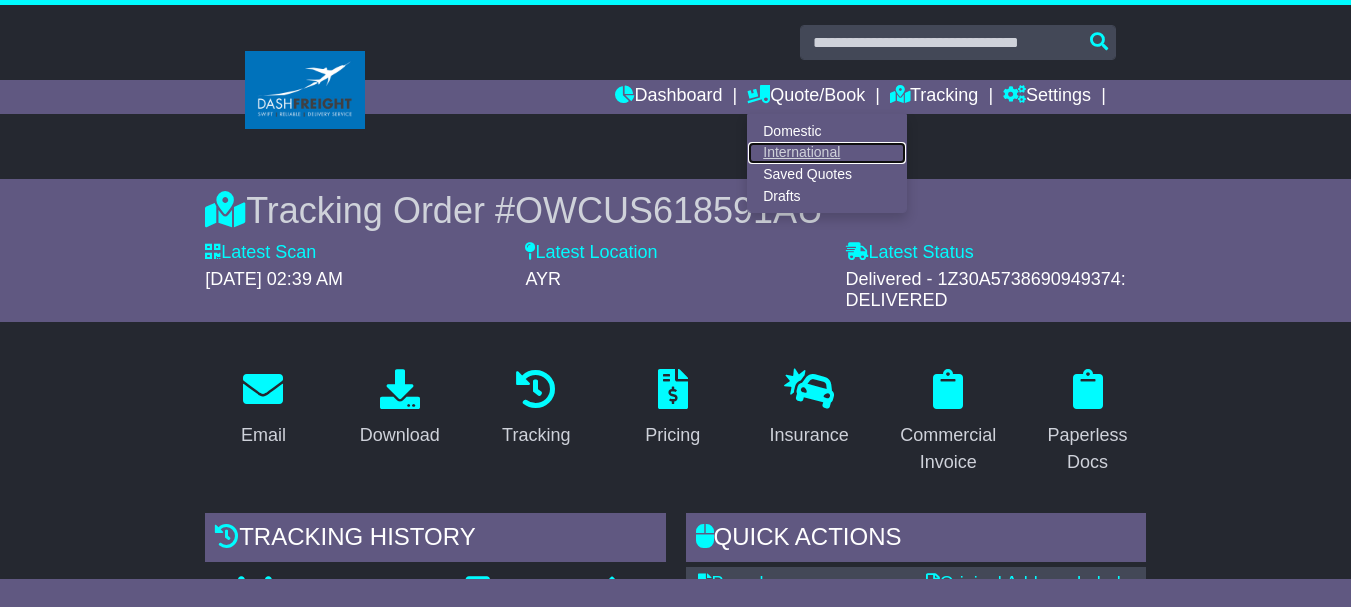 click on "International" at bounding box center (827, 153) 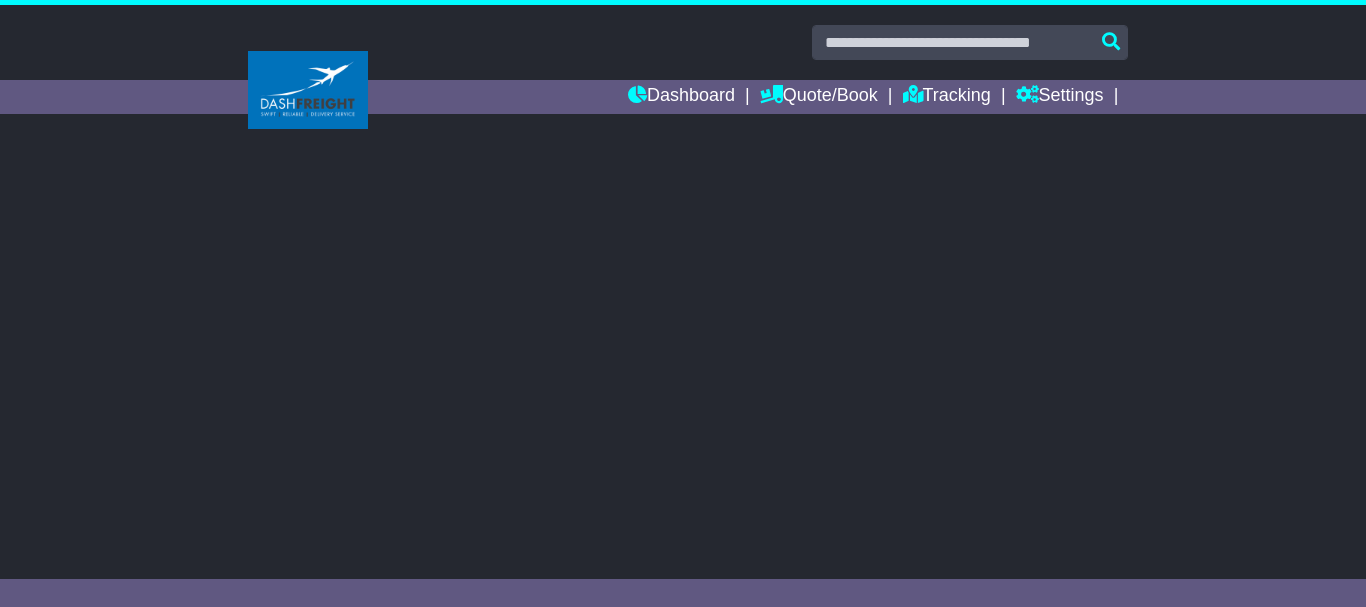 scroll, scrollTop: 0, scrollLeft: 0, axis: both 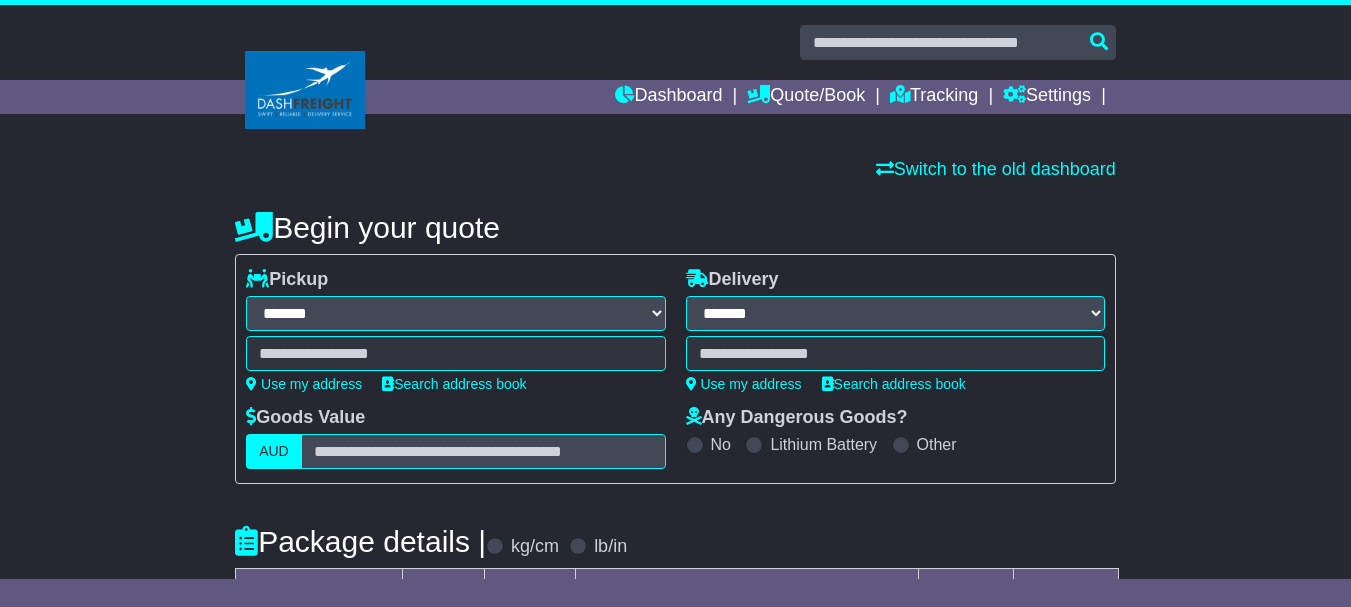 drag, startPoint x: 1359, startPoint y: 73, endPoint x: 1359, endPoint y: 47, distance: 26 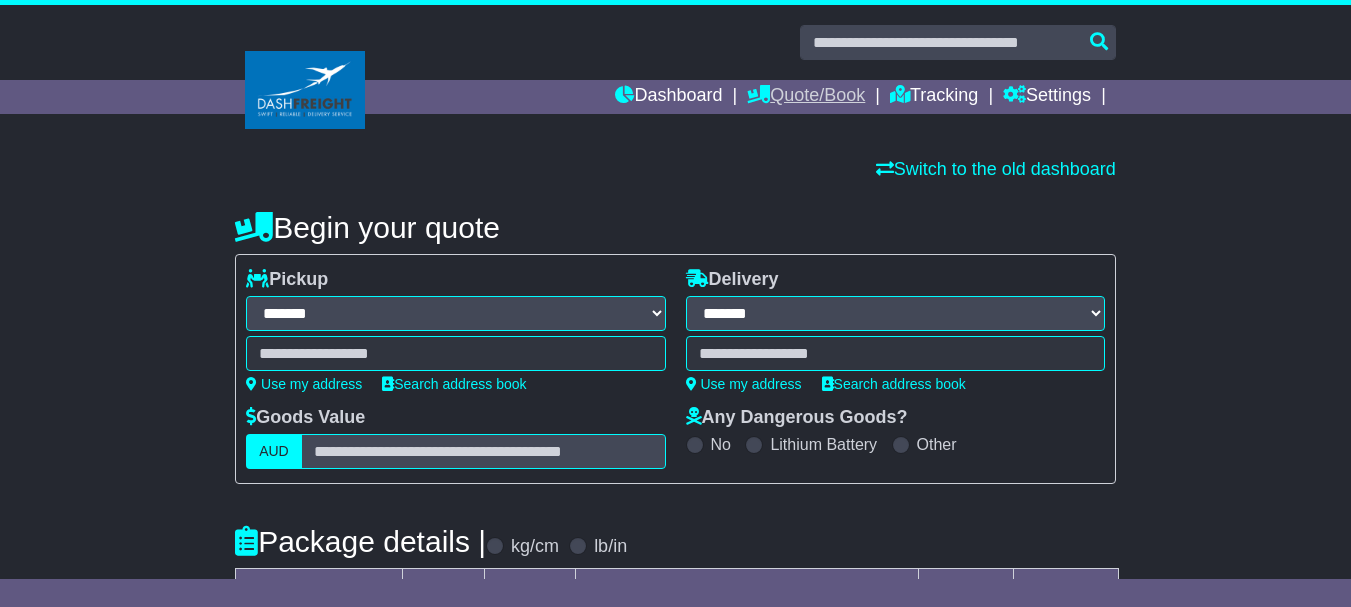 click on "Quote/Book" at bounding box center (806, 97) 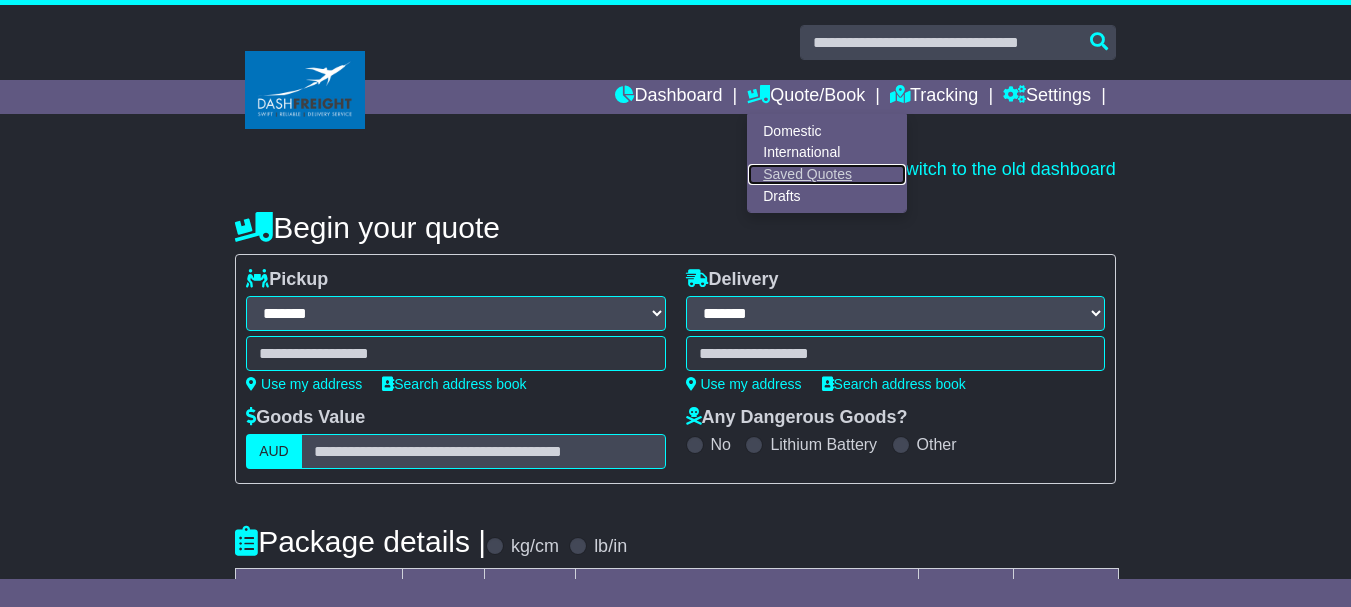 click on "Saved Quotes" at bounding box center (827, 175) 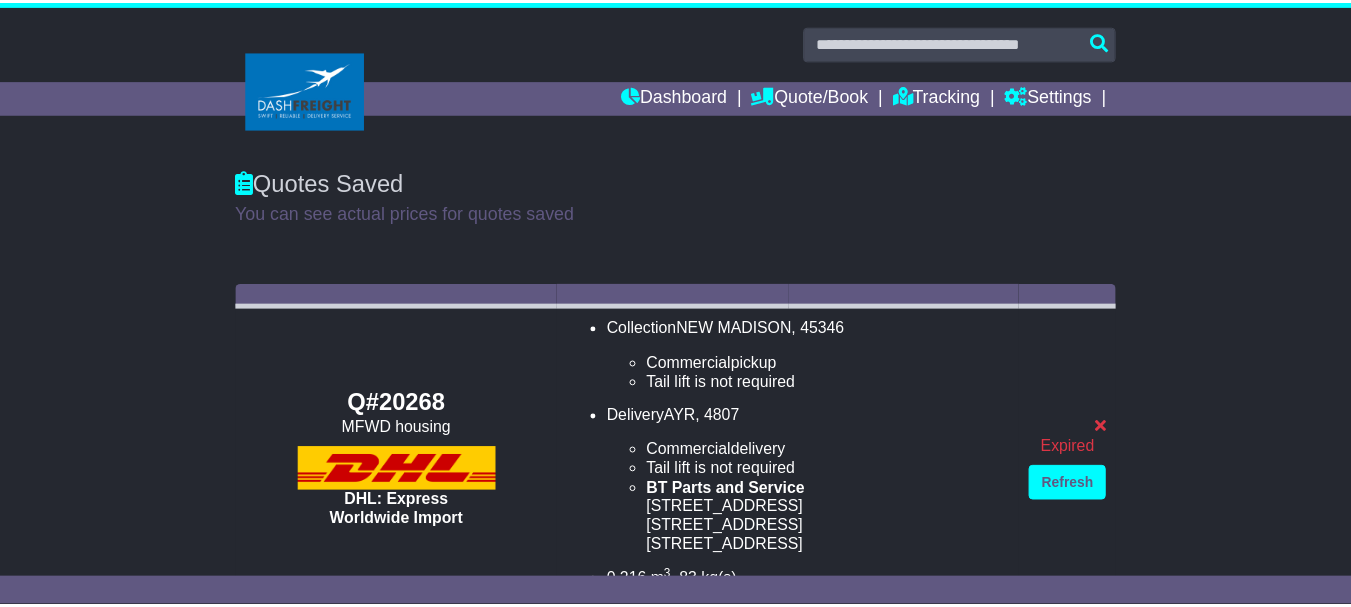 scroll, scrollTop: 0, scrollLeft: 0, axis: both 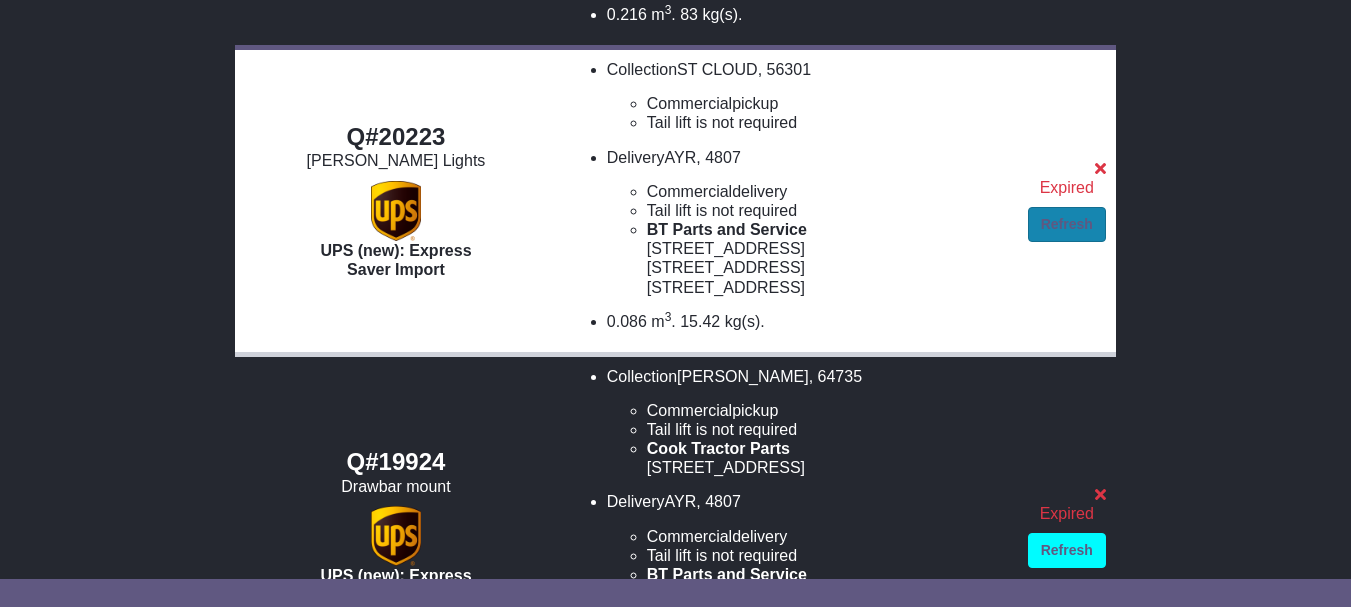 click on "Refresh" at bounding box center [1067, 224] 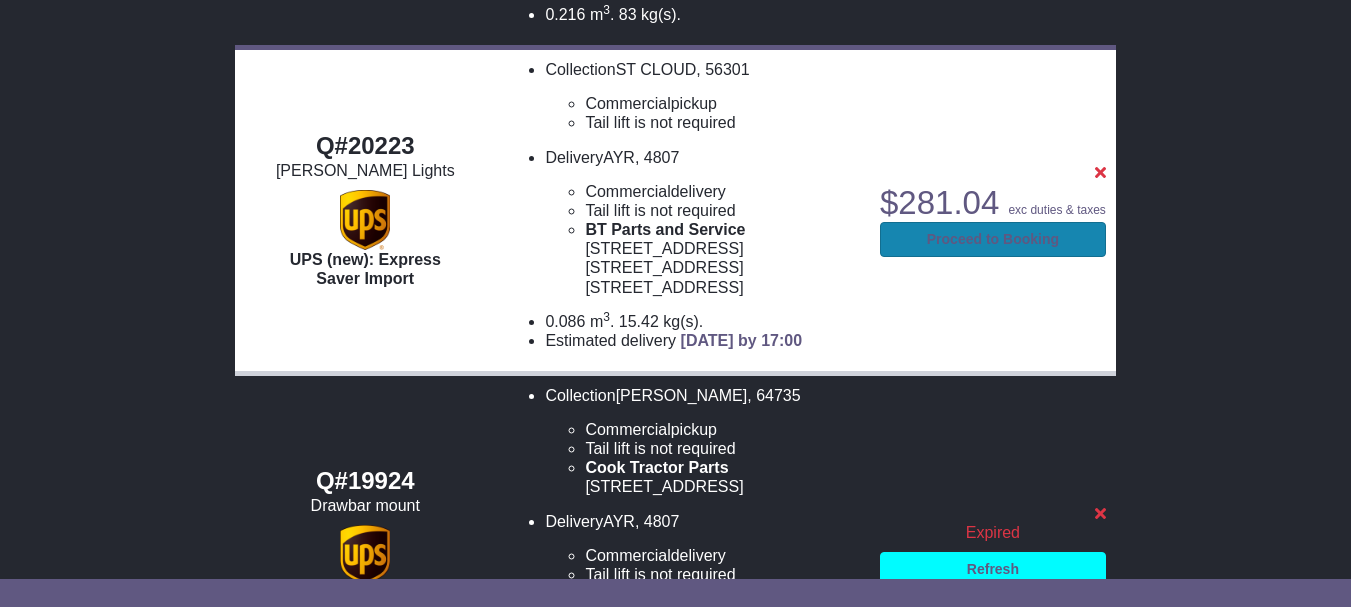 click on "Proceed to Booking" at bounding box center [993, 239] 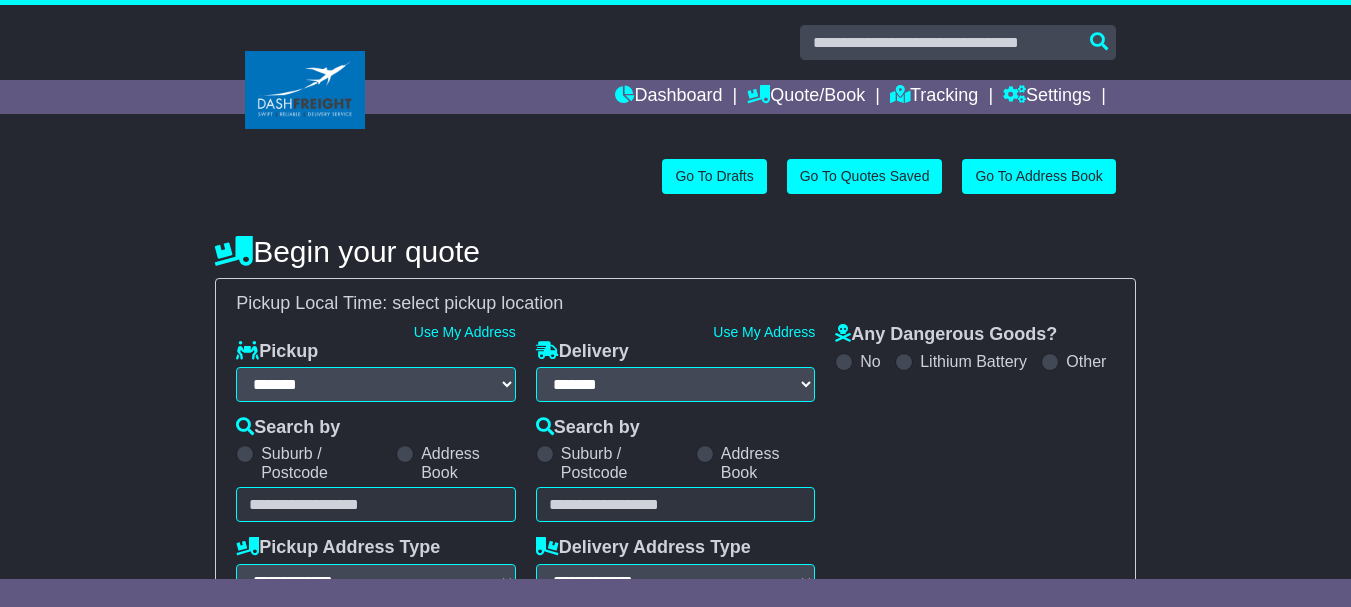 select on "**" 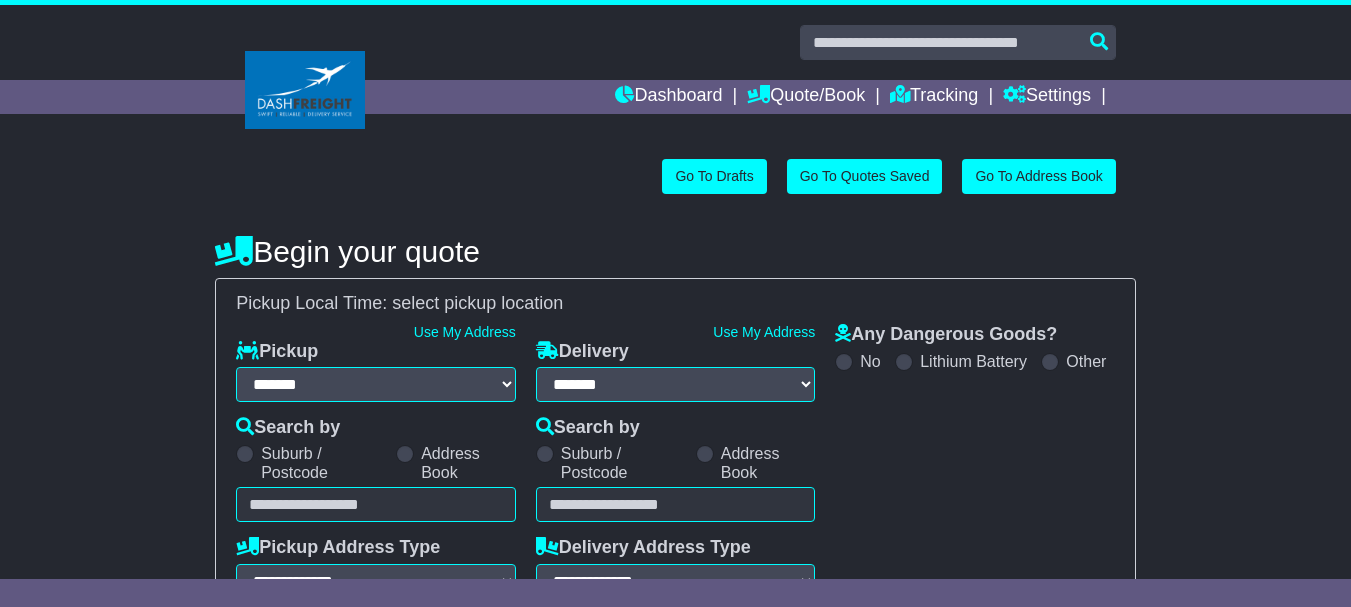scroll, scrollTop: 0, scrollLeft: 0, axis: both 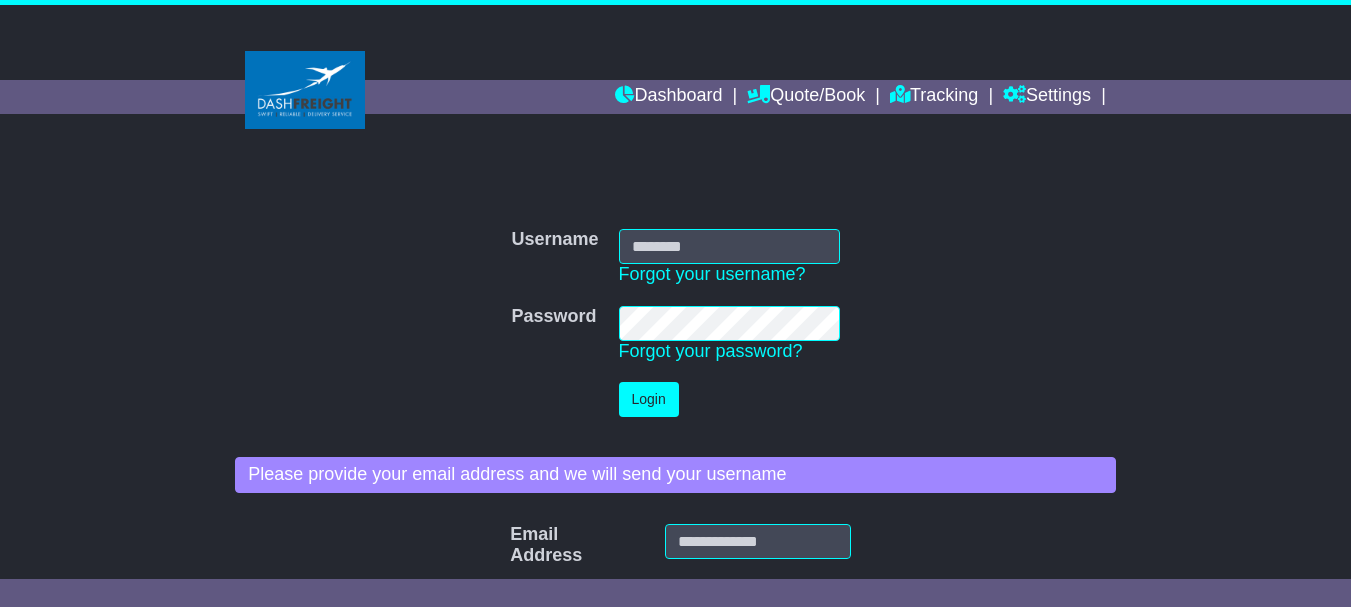 type on "**********" 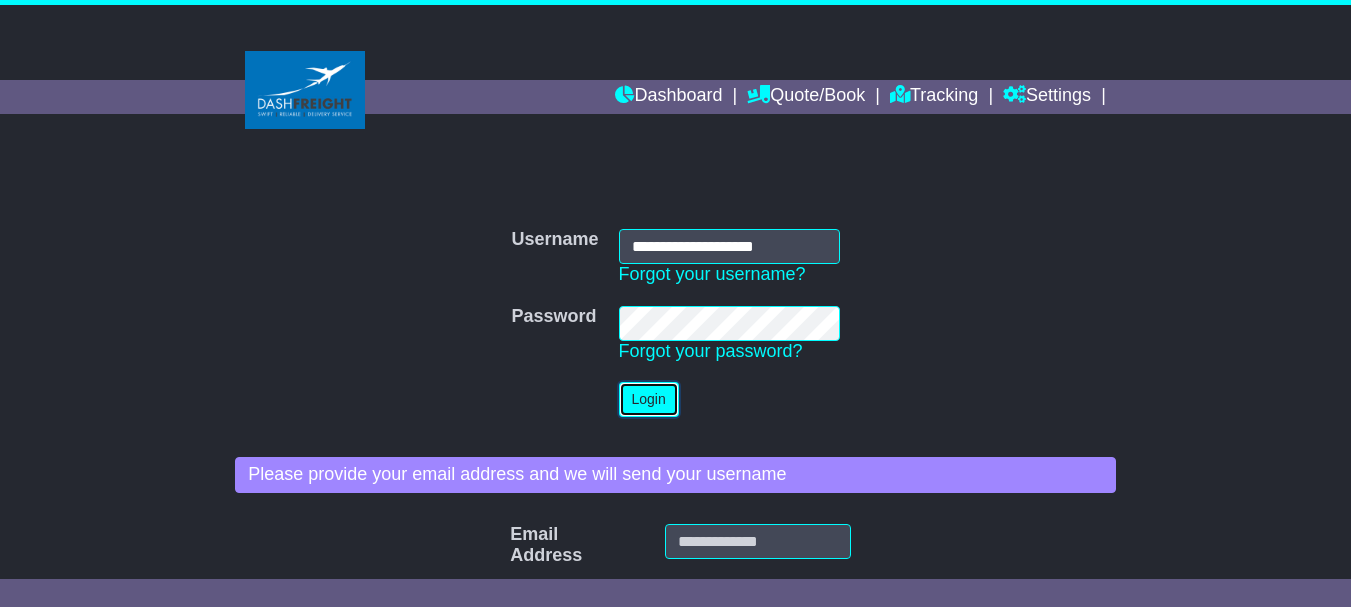 click on "Login" at bounding box center (649, 399) 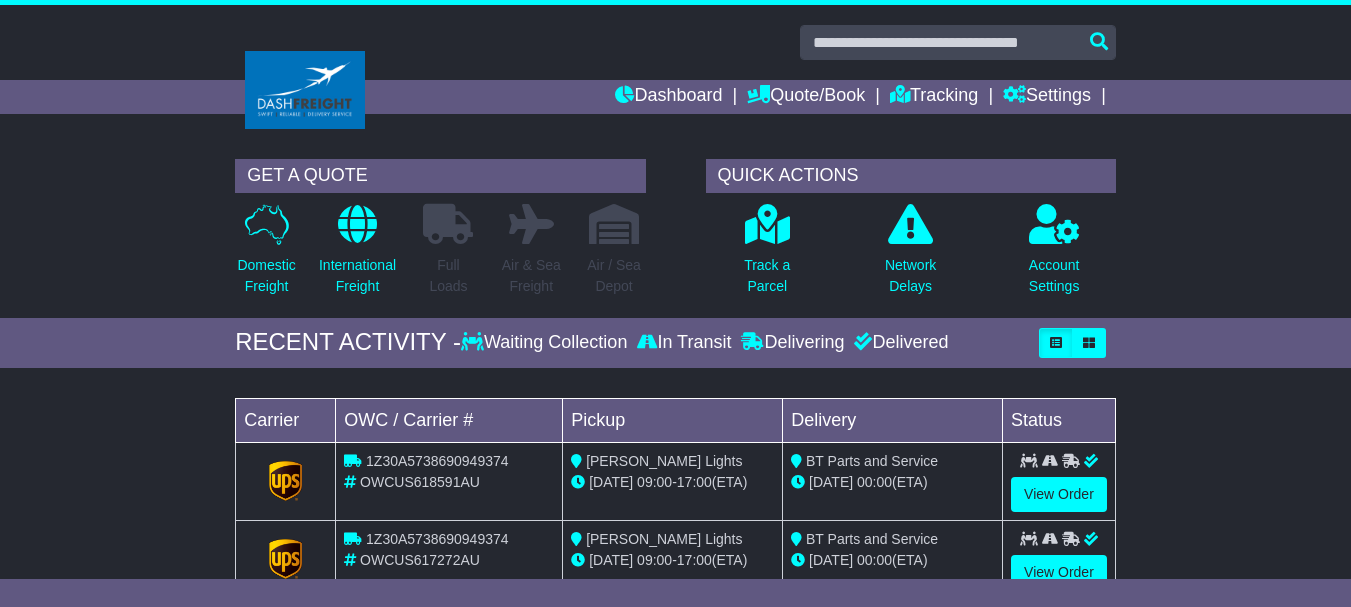 scroll, scrollTop: 0, scrollLeft: 0, axis: both 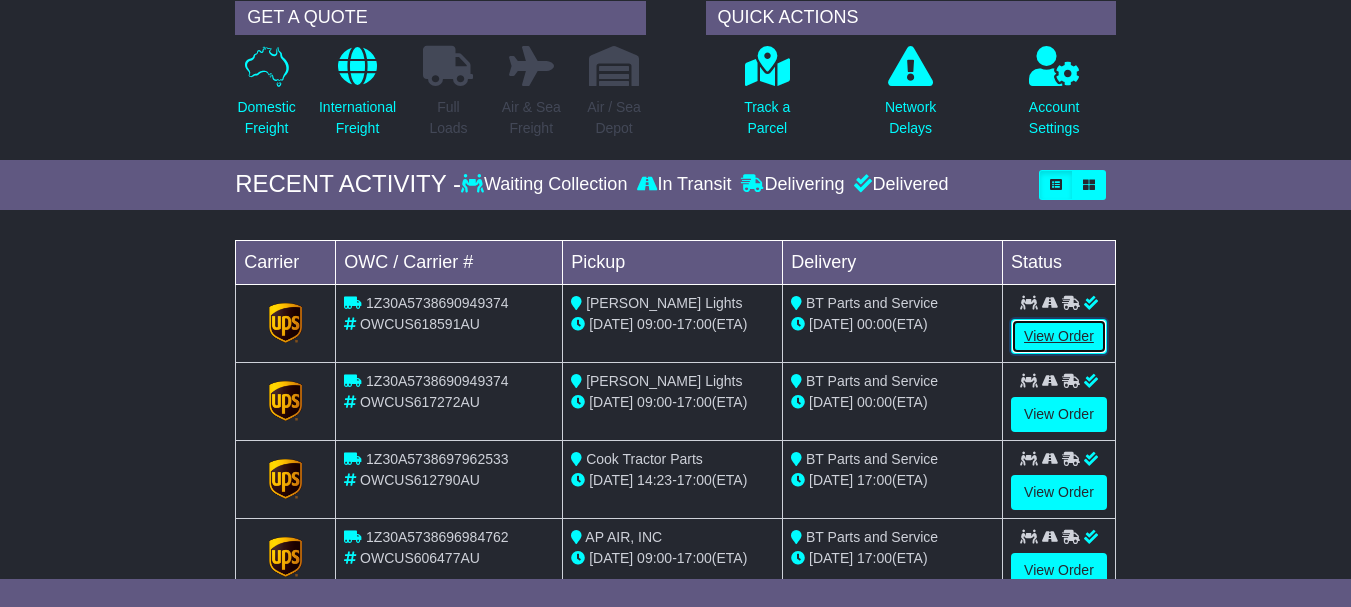 click on "View Order" at bounding box center (1059, 336) 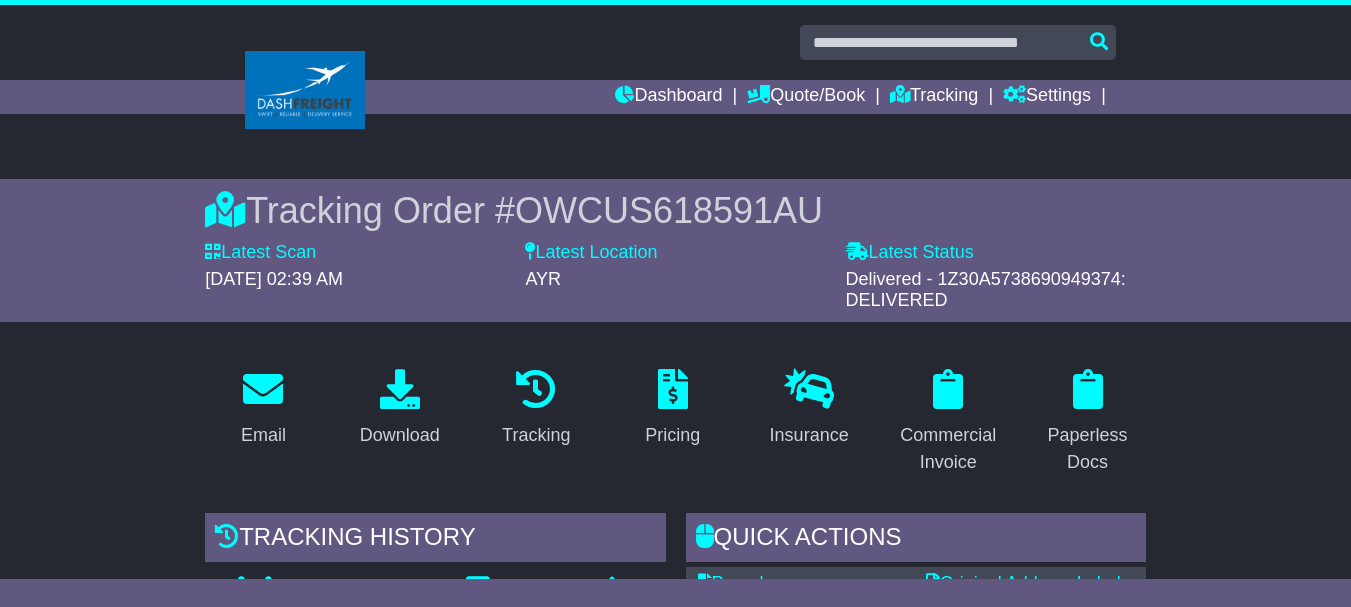 scroll, scrollTop: 0, scrollLeft: 0, axis: both 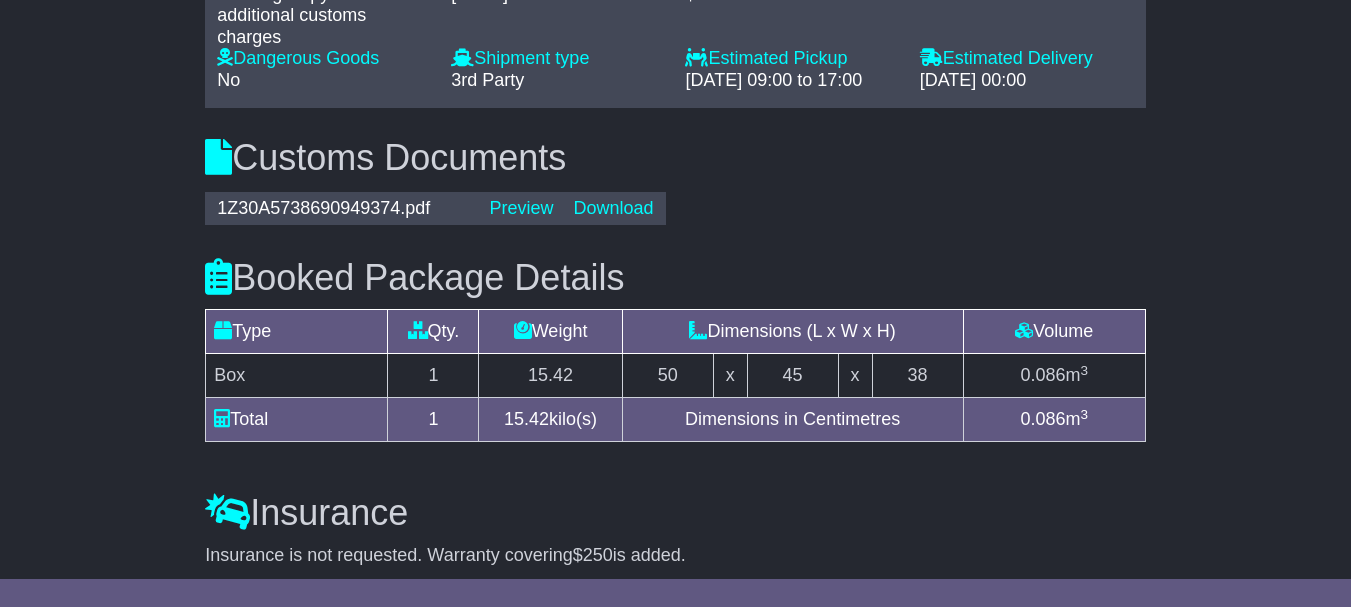 drag, startPoint x: 1356, startPoint y: 98, endPoint x: 1365, endPoint y: 418, distance: 320.12653 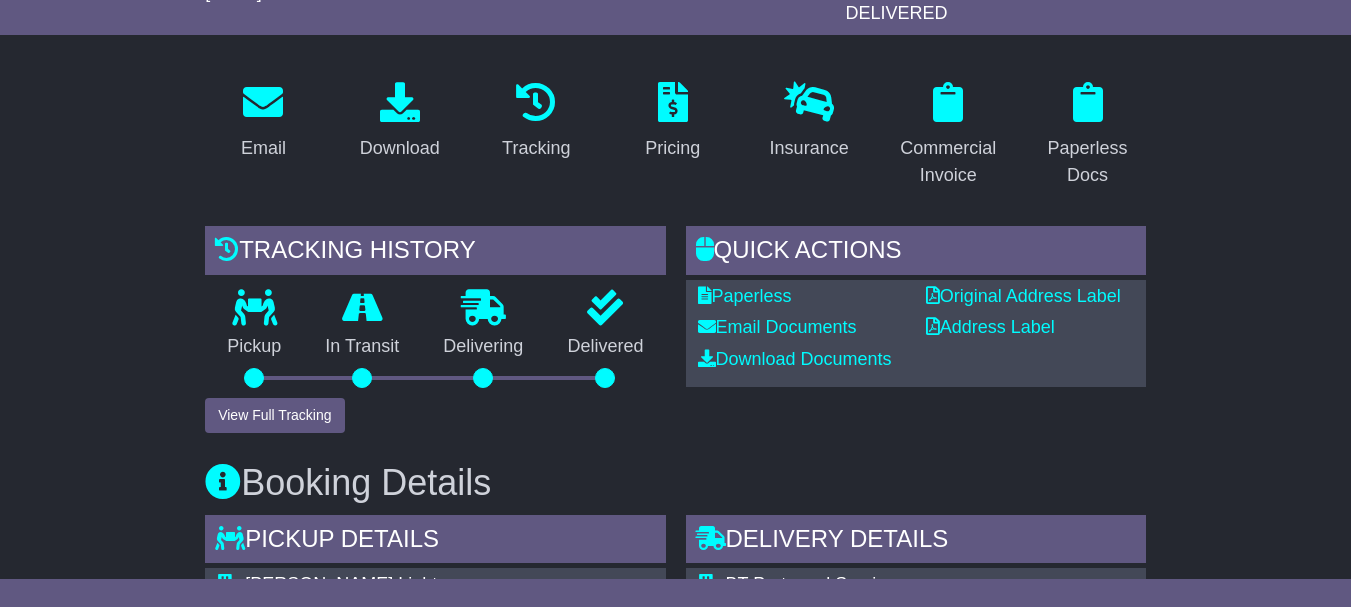 scroll, scrollTop: 0, scrollLeft: 0, axis: both 